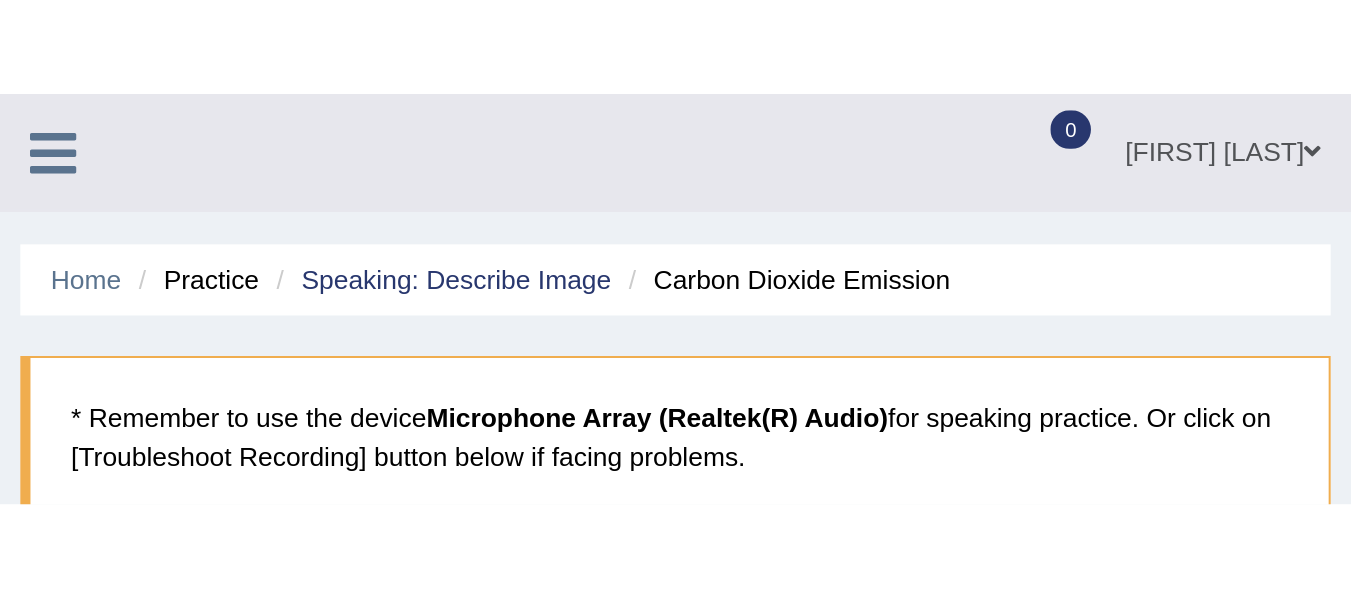 scroll, scrollTop: 0, scrollLeft: 0, axis: both 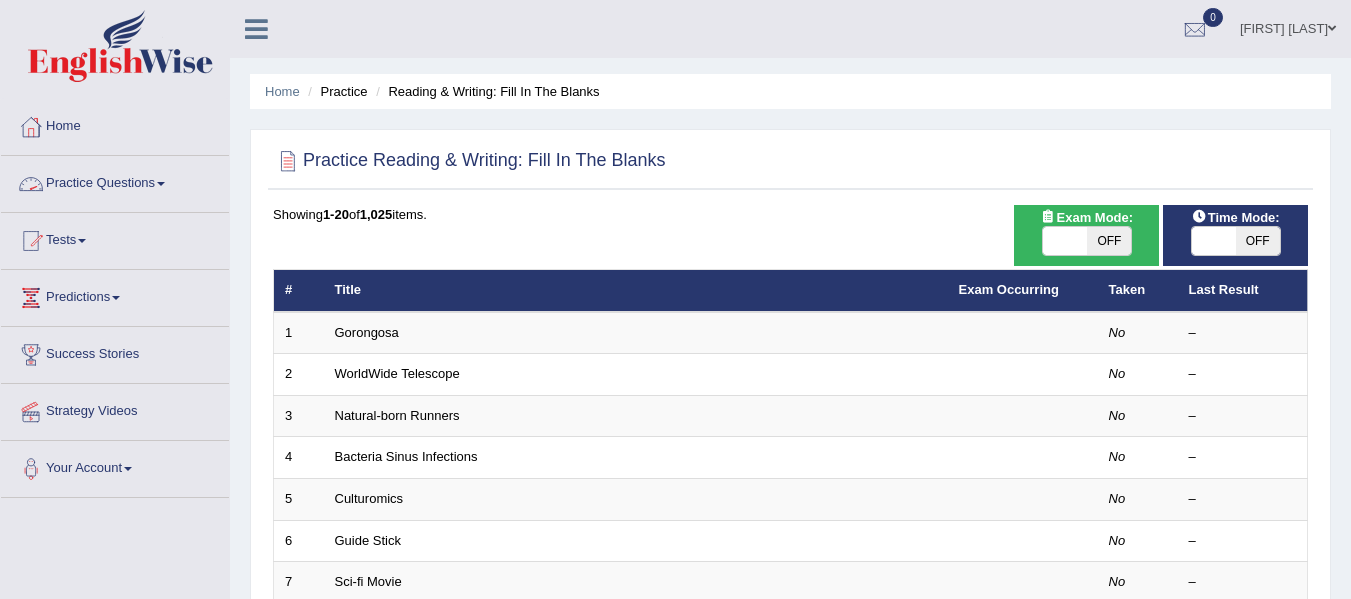 click on "Practice Questions" at bounding box center (115, 181) 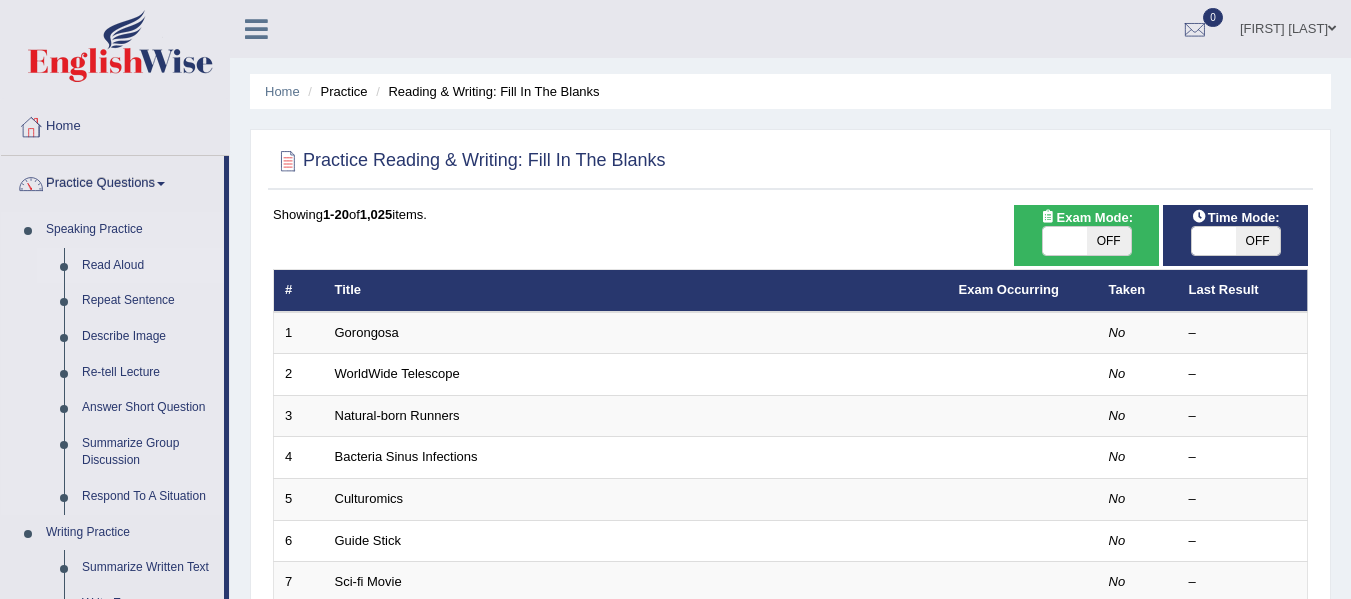 click on "Read Aloud" at bounding box center (148, 266) 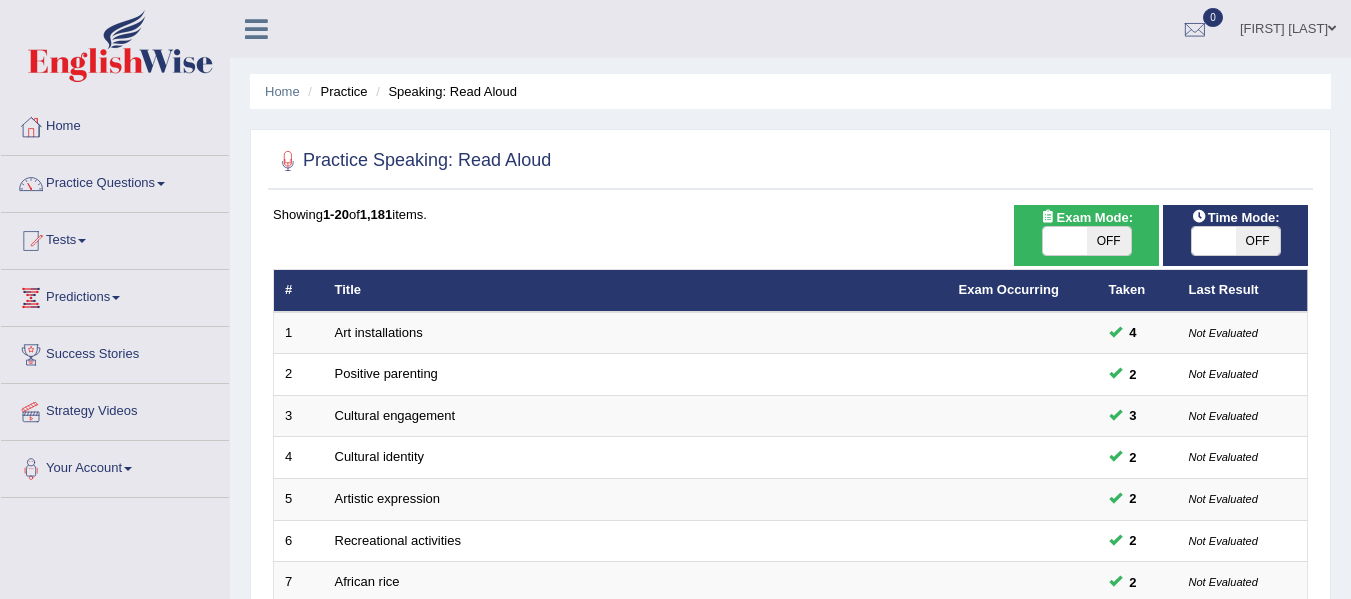 scroll, scrollTop: 0, scrollLeft: 0, axis: both 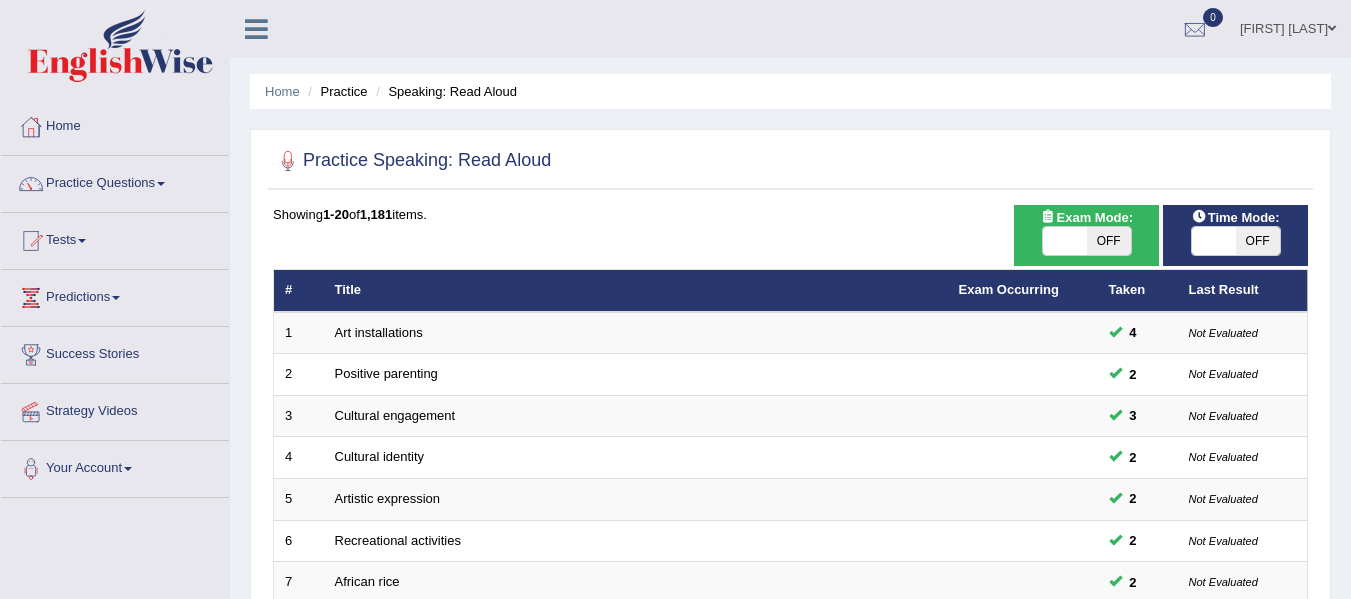 click on "OFF" at bounding box center (1109, 241) 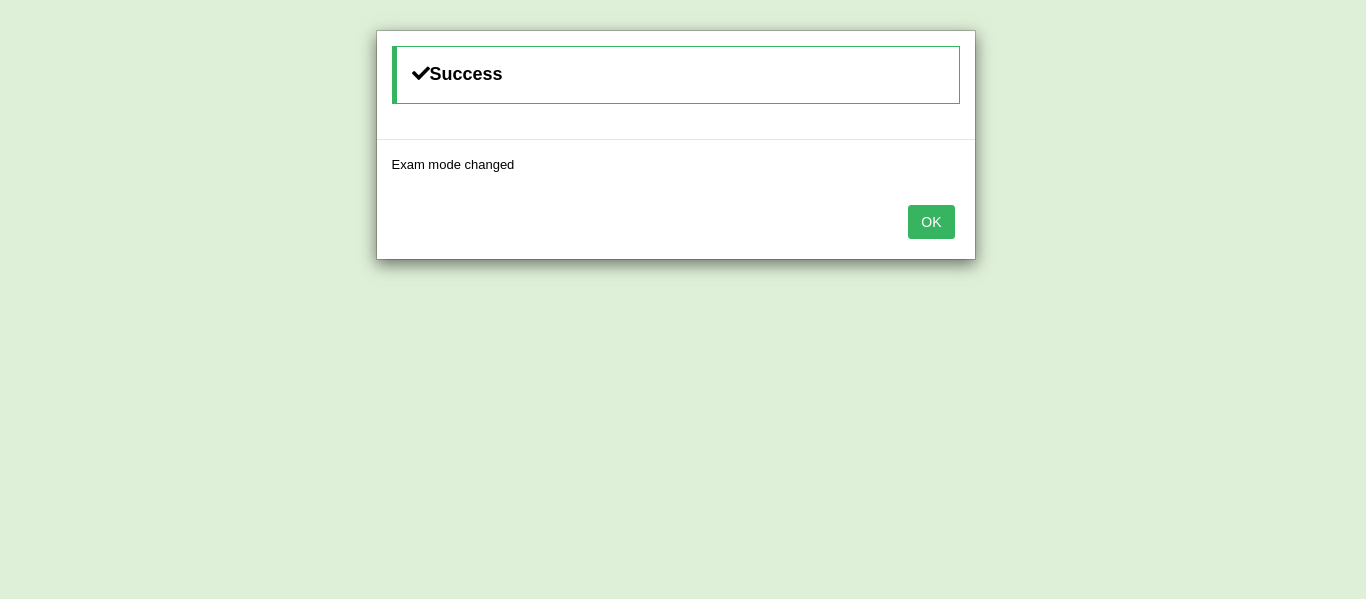 click on "OK" at bounding box center [931, 222] 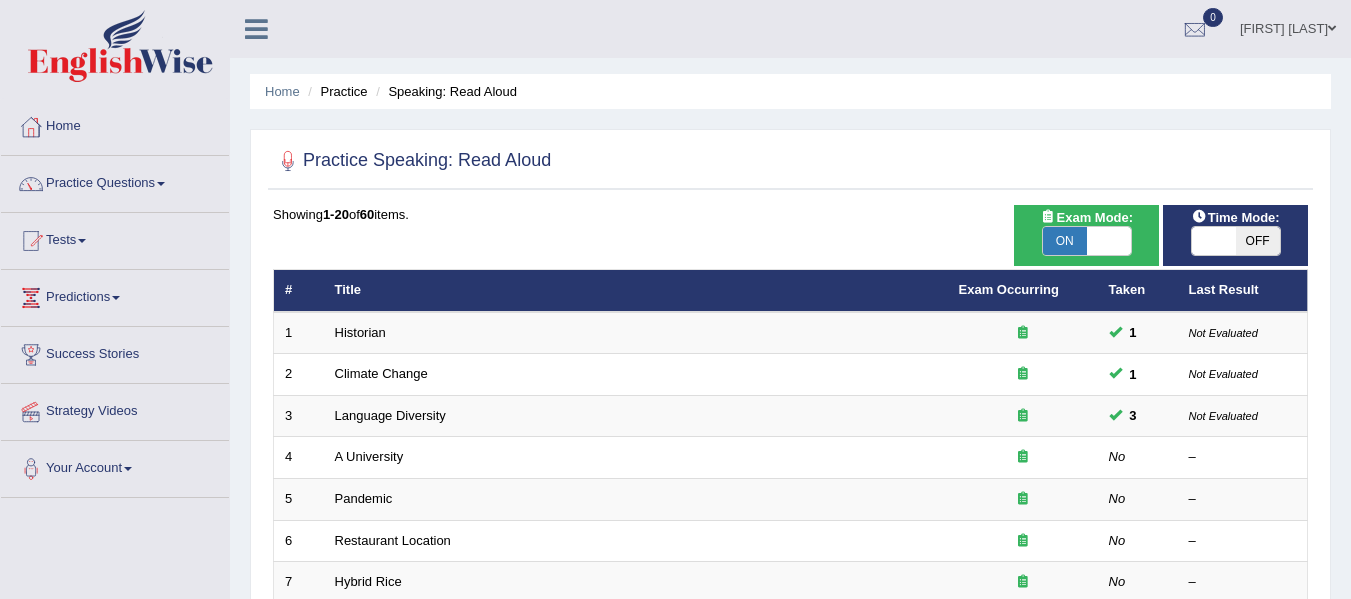 scroll, scrollTop: 0, scrollLeft: 0, axis: both 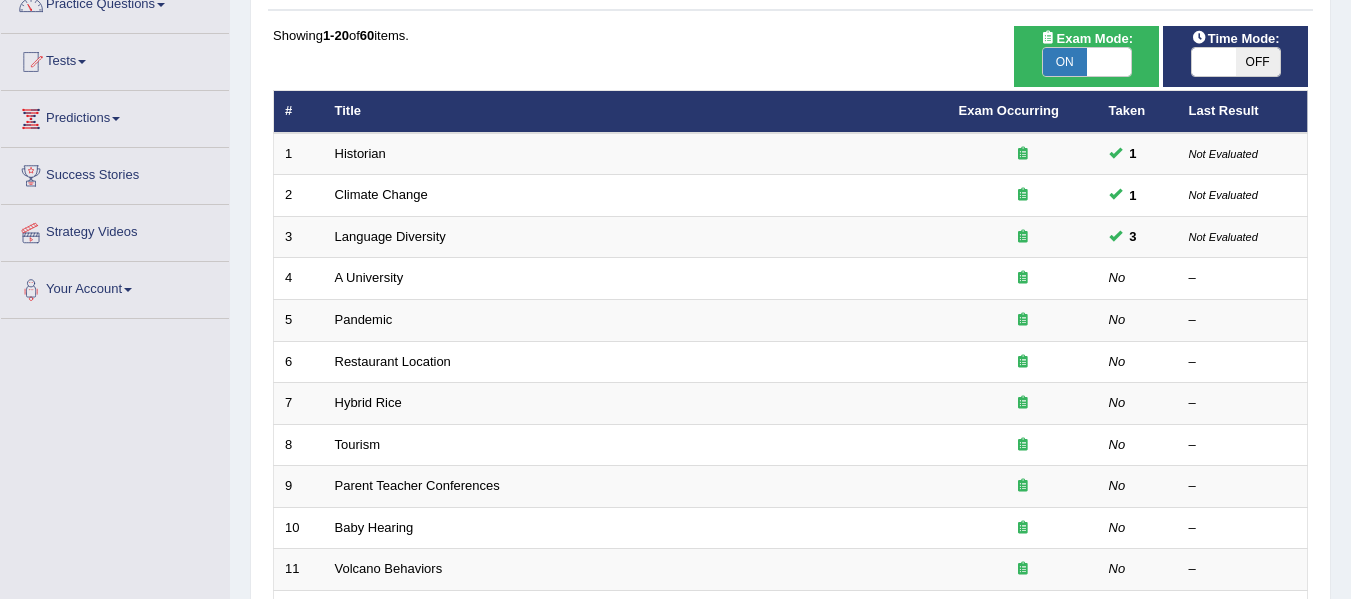 click on "OFF" at bounding box center (1258, 62) 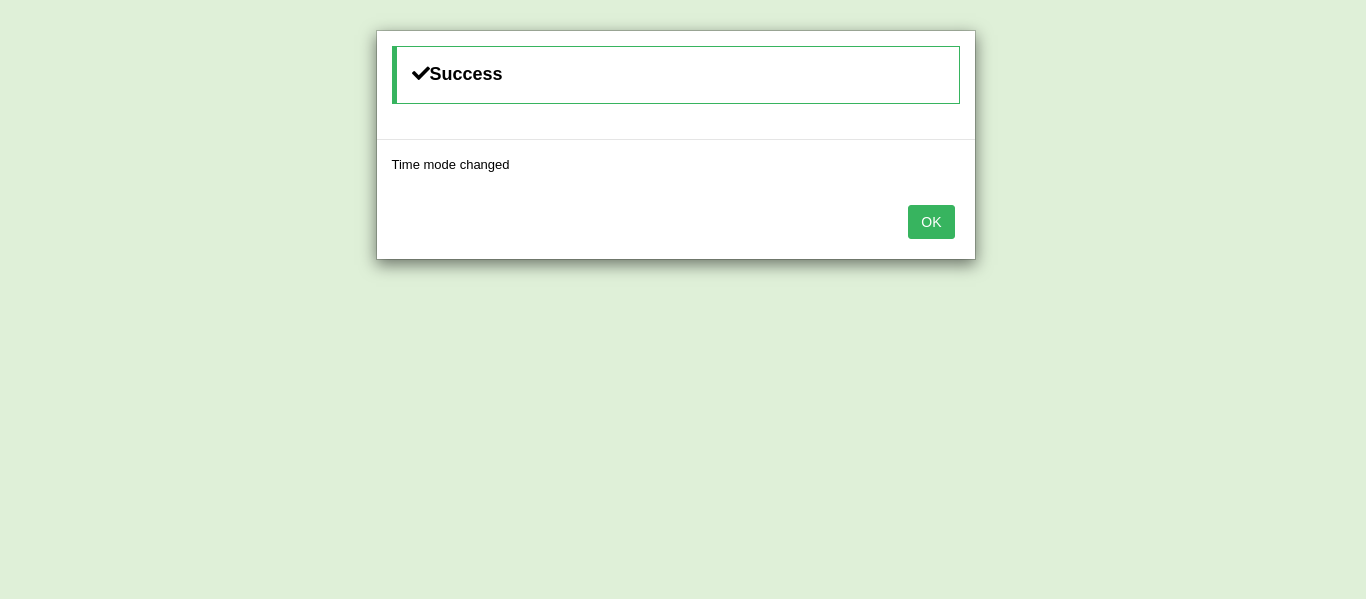 click on "OK" at bounding box center (931, 222) 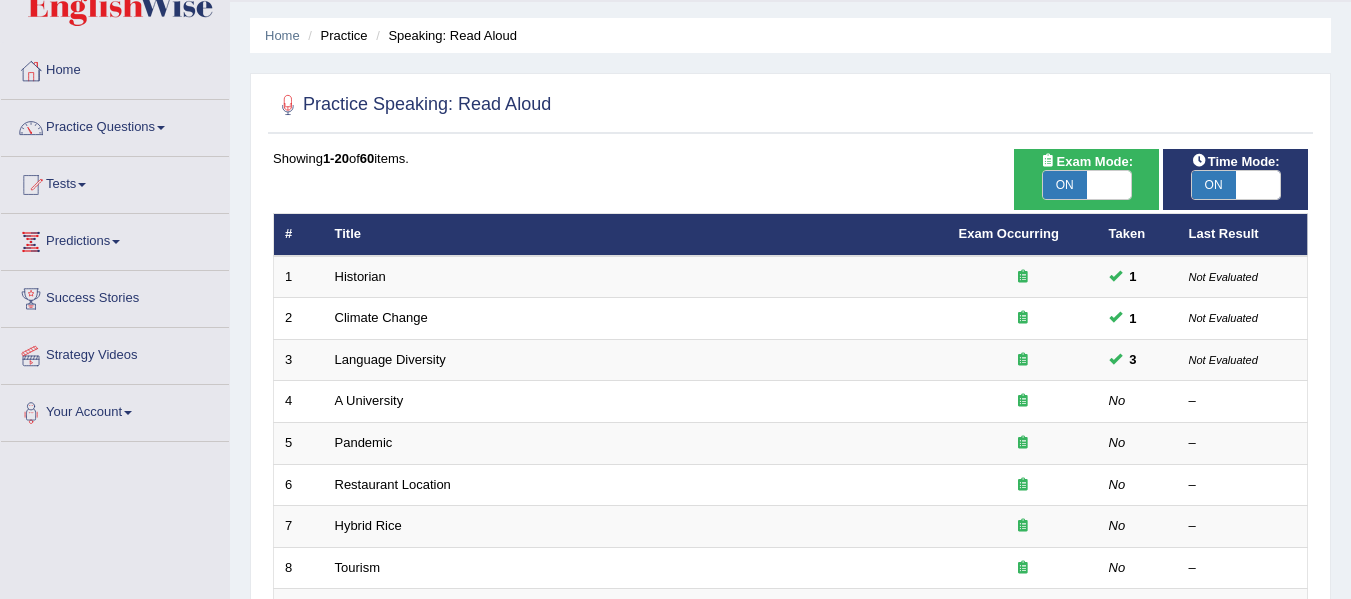 scroll, scrollTop: 59, scrollLeft: 0, axis: vertical 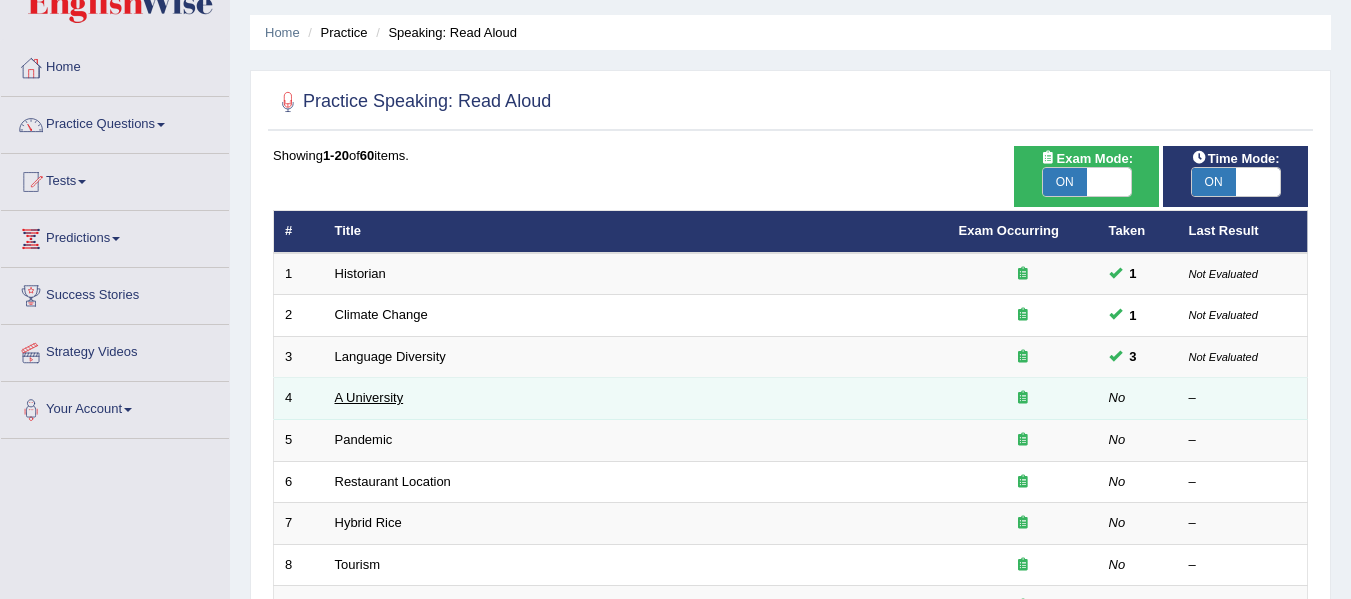 click on "A University" at bounding box center [369, 397] 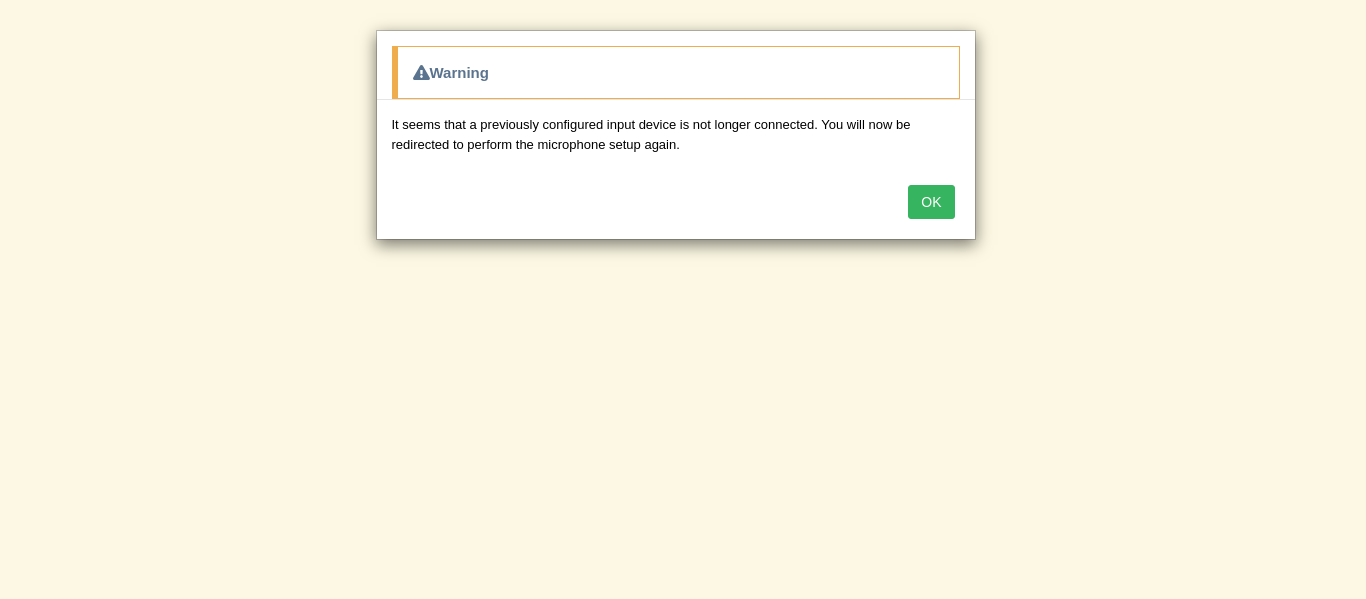 scroll, scrollTop: 0, scrollLeft: 0, axis: both 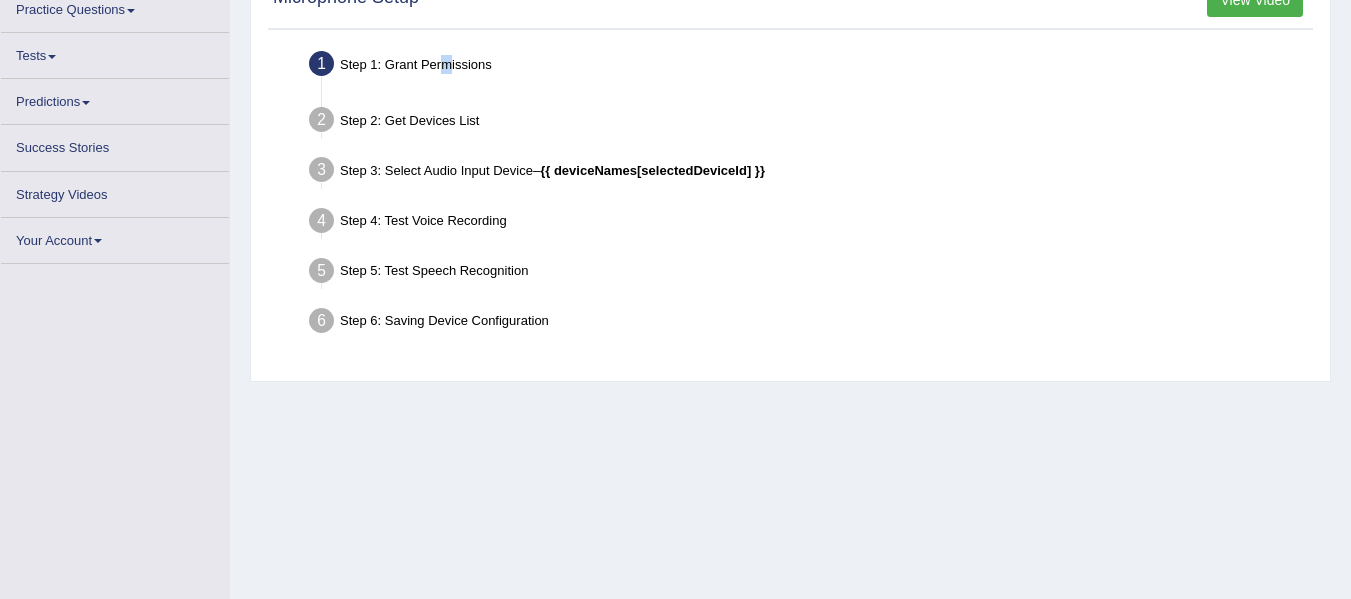 drag, startPoint x: 452, startPoint y: 73, endPoint x: 438, endPoint y: 61, distance: 18.439089 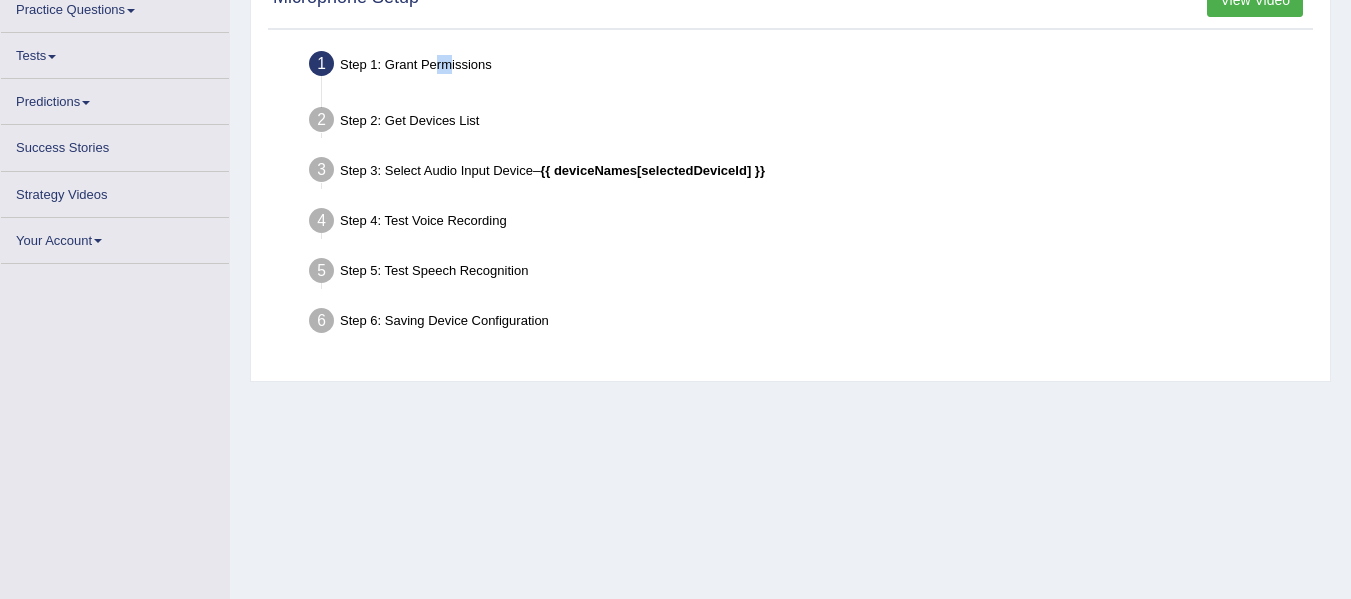 click on "Step 1: Grant Permissions" at bounding box center [810, 67] 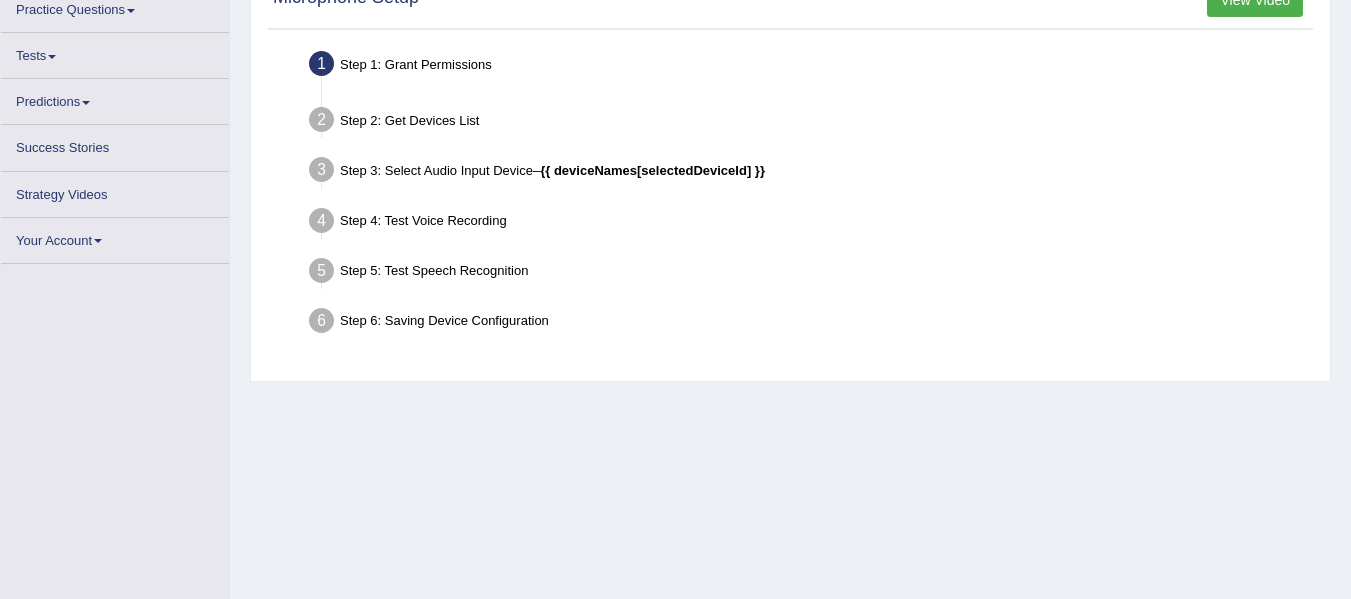 click on "Step 1: Grant Permissions" at bounding box center [810, 67] 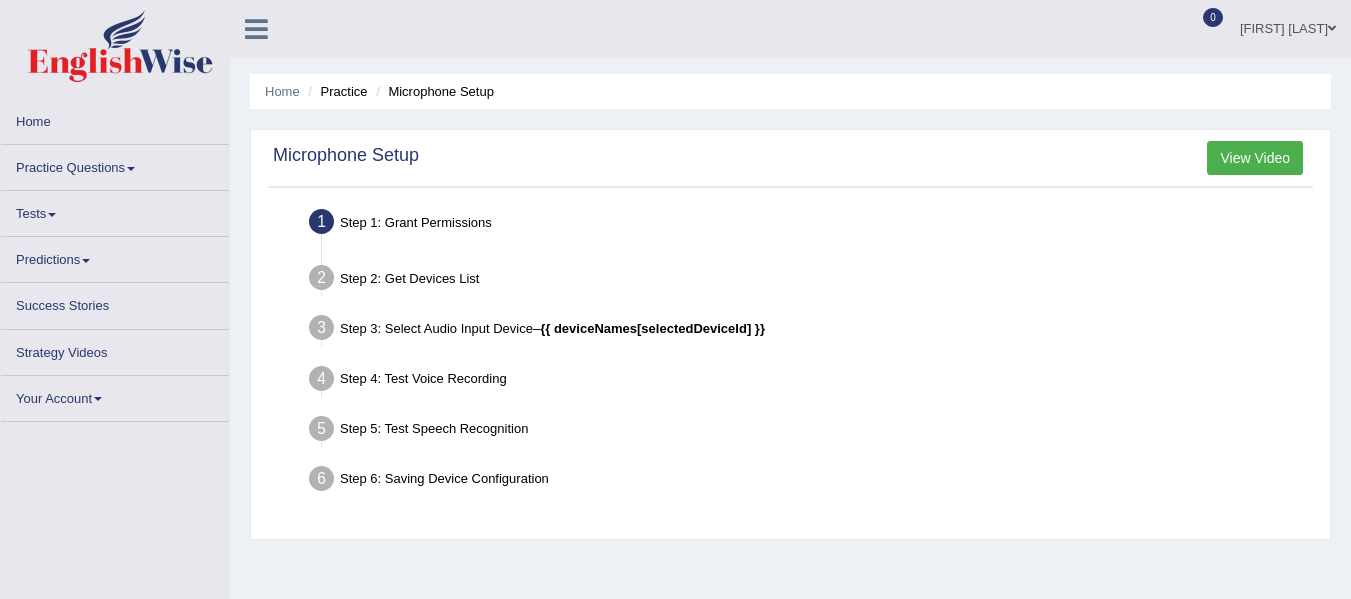 click on "Practice Questions" at bounding box center [115, 164] 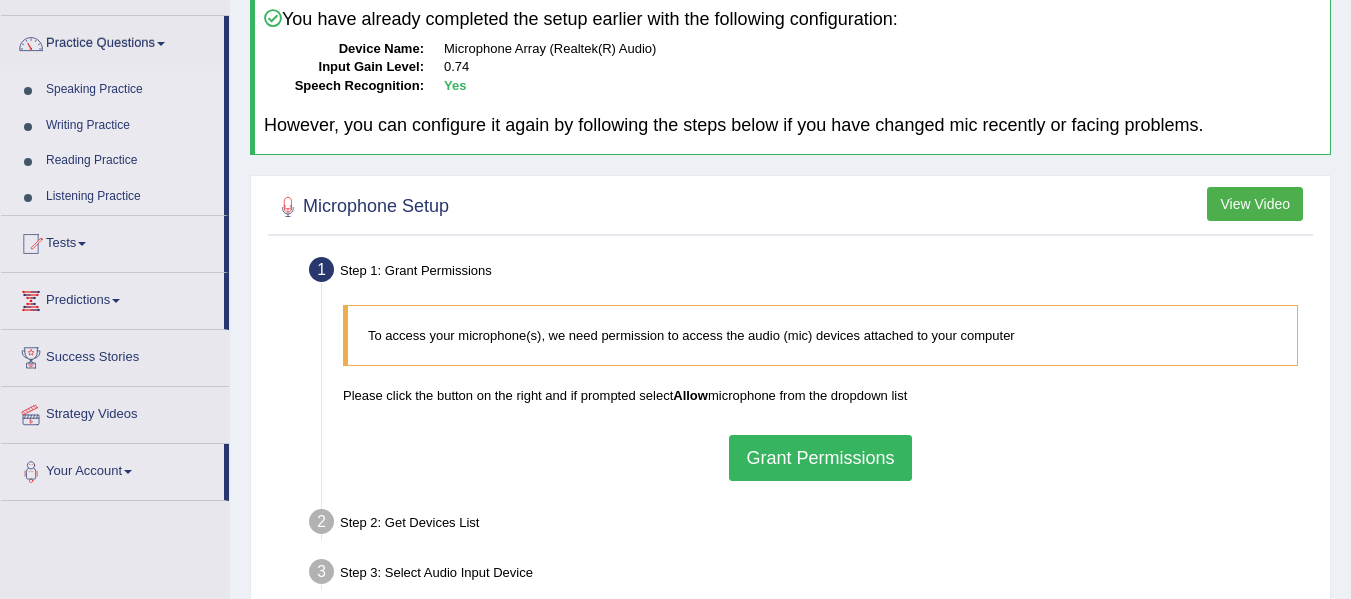 scroll, scrollTop: 168, scrollLeft: 0, axis: vertical 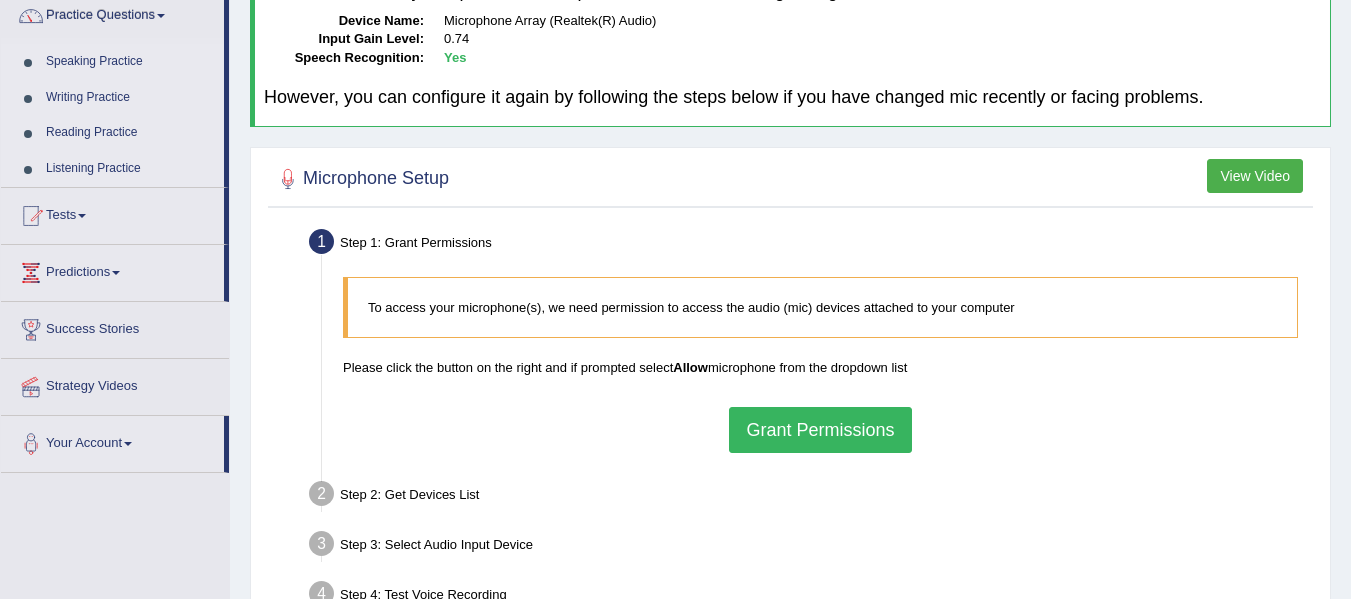 click on "Grant Permissions" at bounding box center [820, 430] 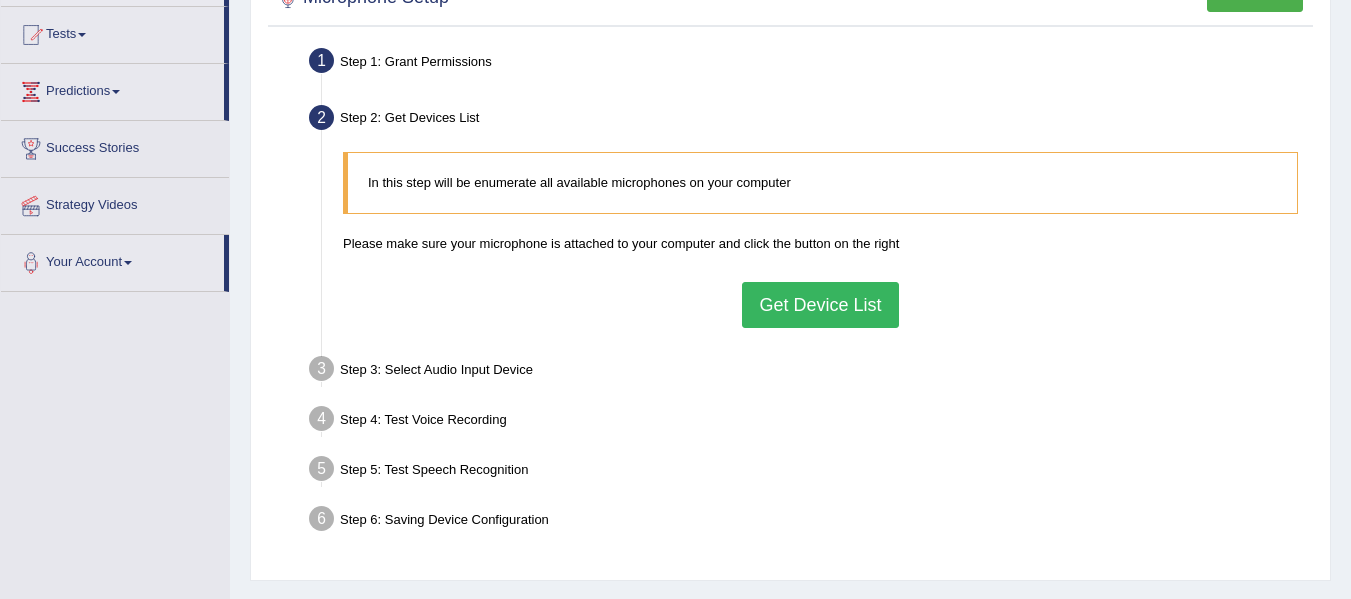scroll, scrollTop: 352, scrollLeft: 0, axis: vertical 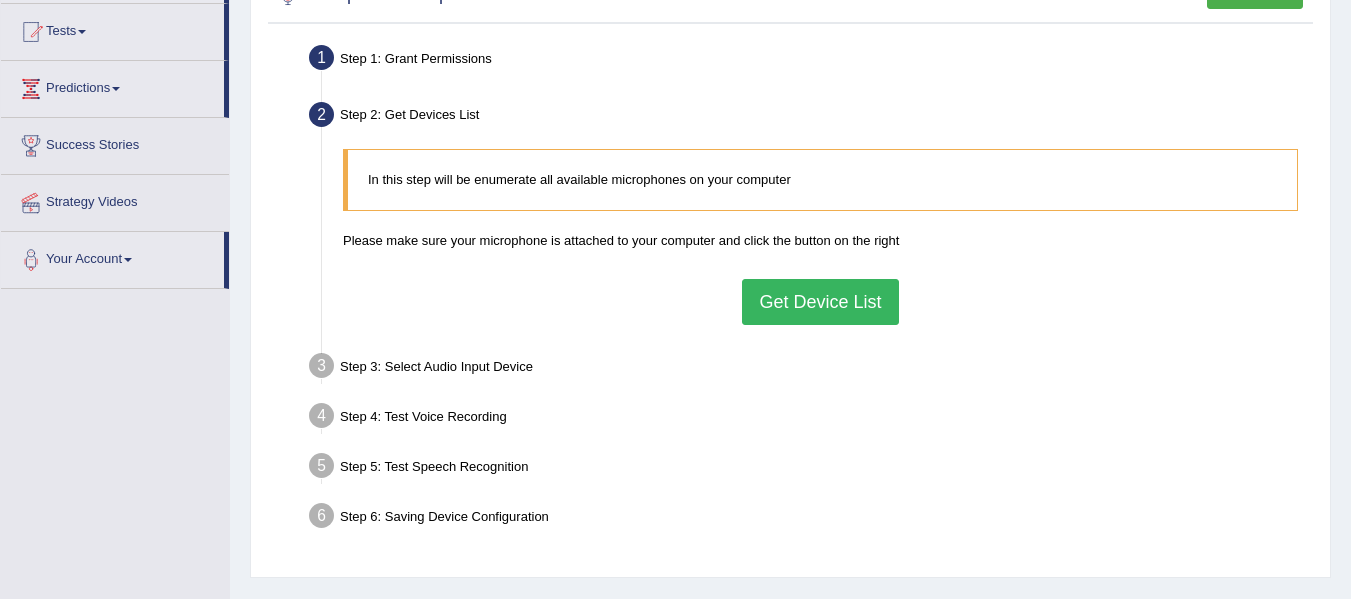 click on "Get Device List" at bounding box center [820, 302] 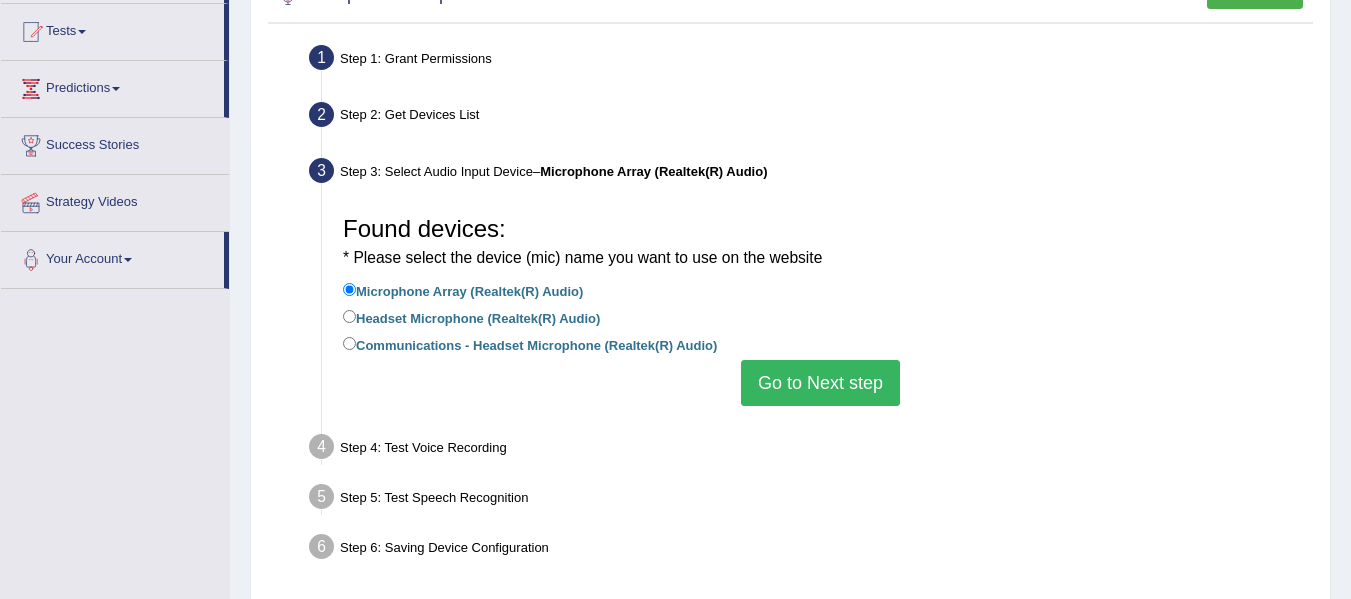 click on "Headset Microphone (Realtek(R) Audio)" at bounding box center (471, 317) 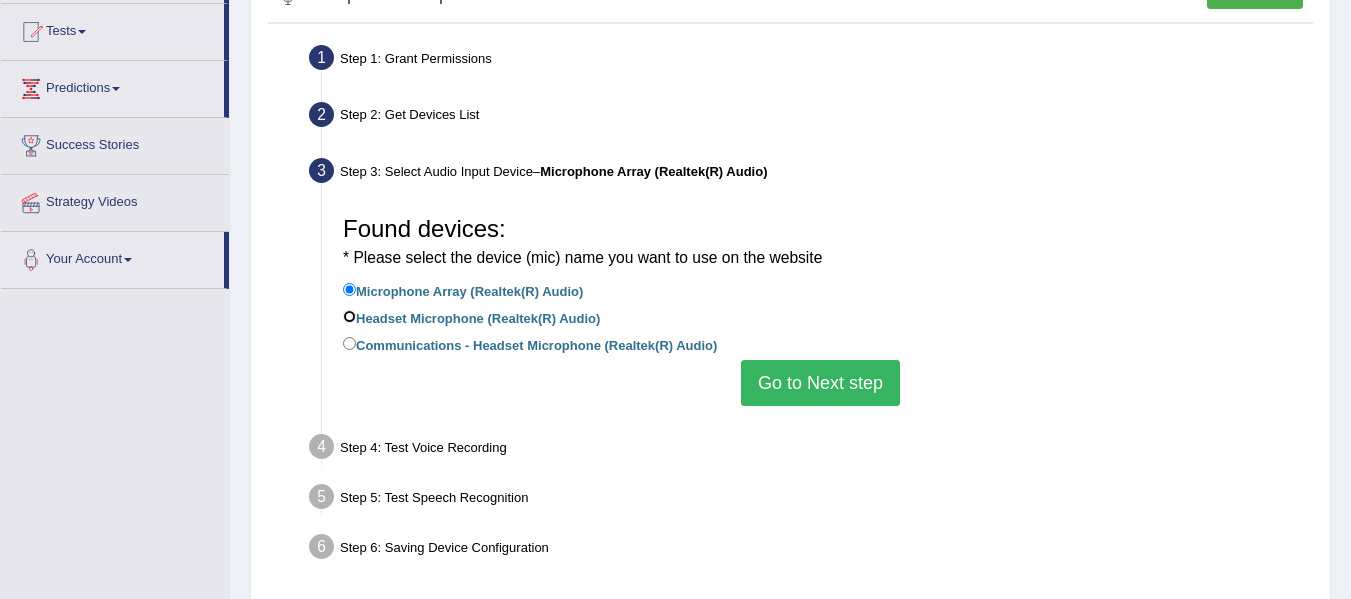 click on "Headset Microphone (Realtek(R) Audio)" at bounding box center (349, 316) 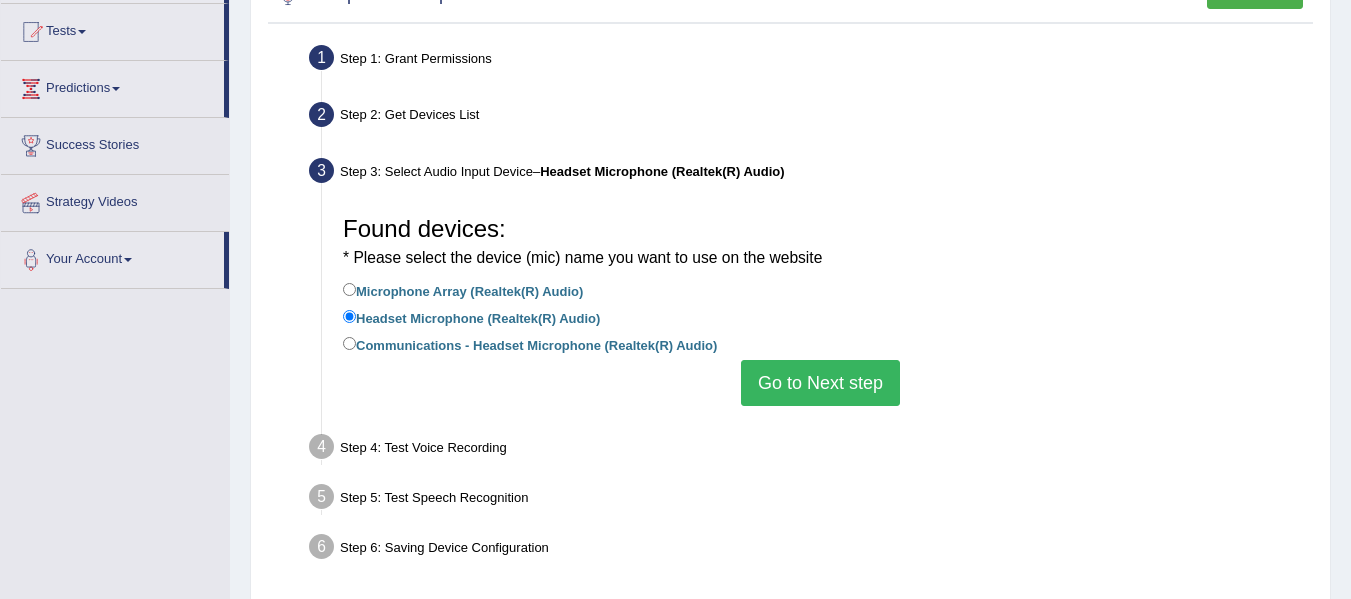 click on "Microphone Array (Realtek(R) Audio)" at bounding box center (463, 290) 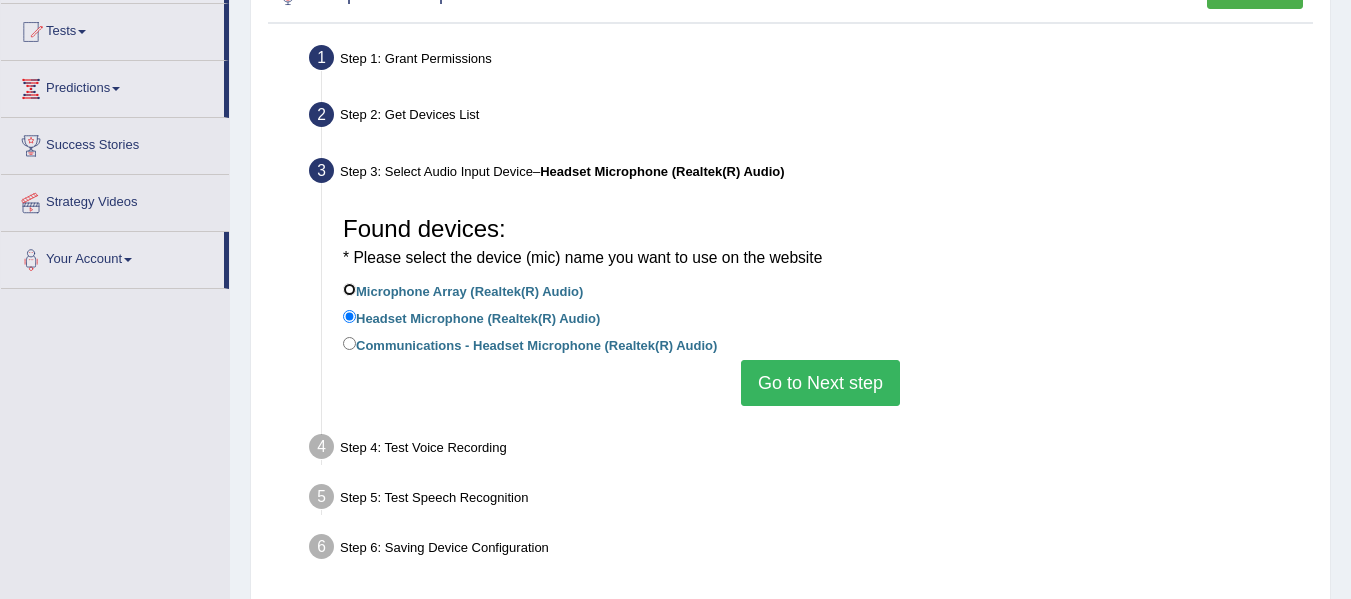 click on "Microphone Array (Realtek(R) Audio)" at bounding box center (349, 289) 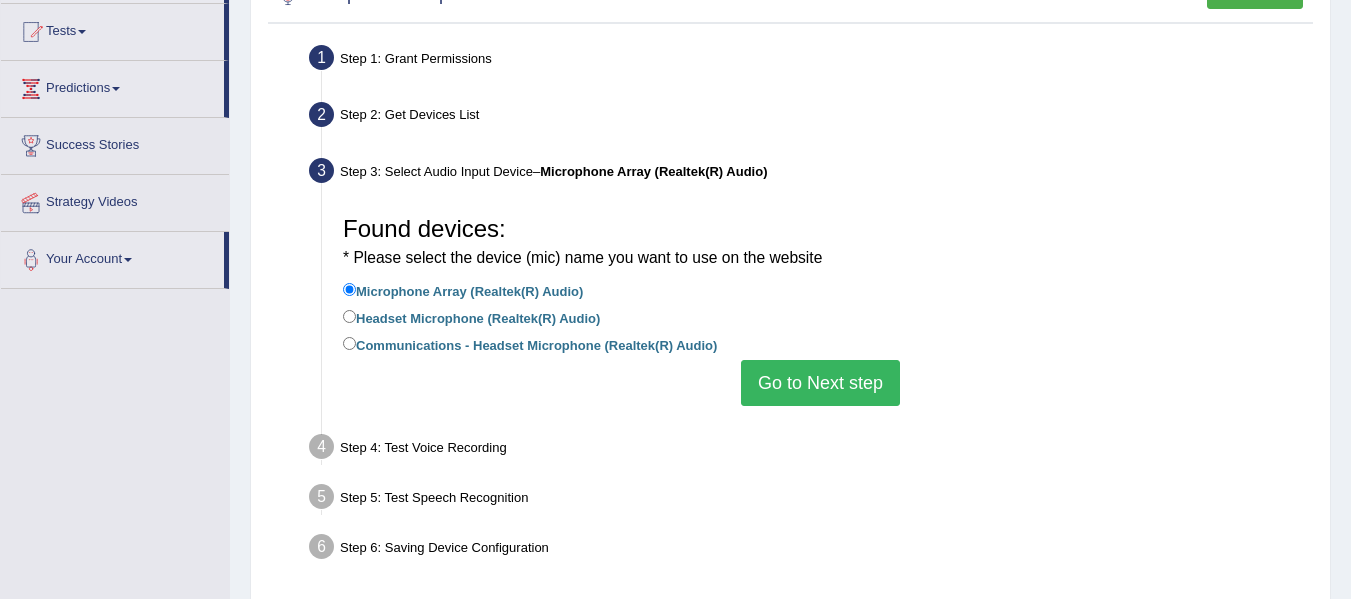 click on "Go to Next step" at bounding box center [820, 383] 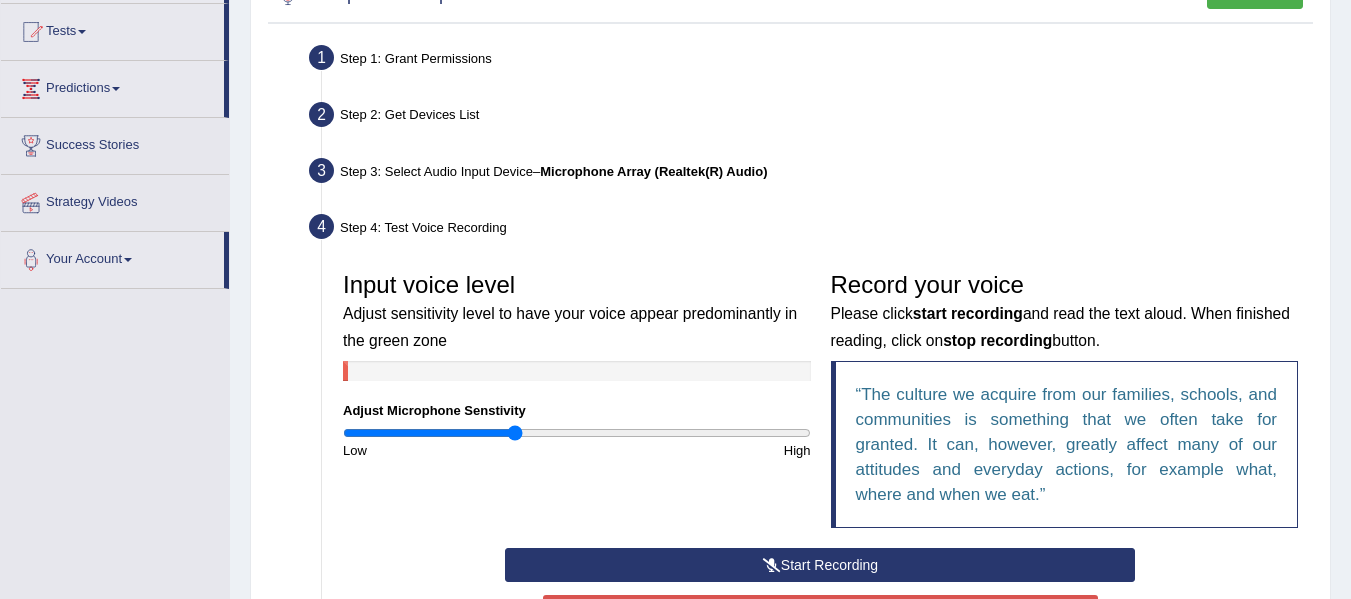 click on "Start Recording" at bounding box center (820, 565) 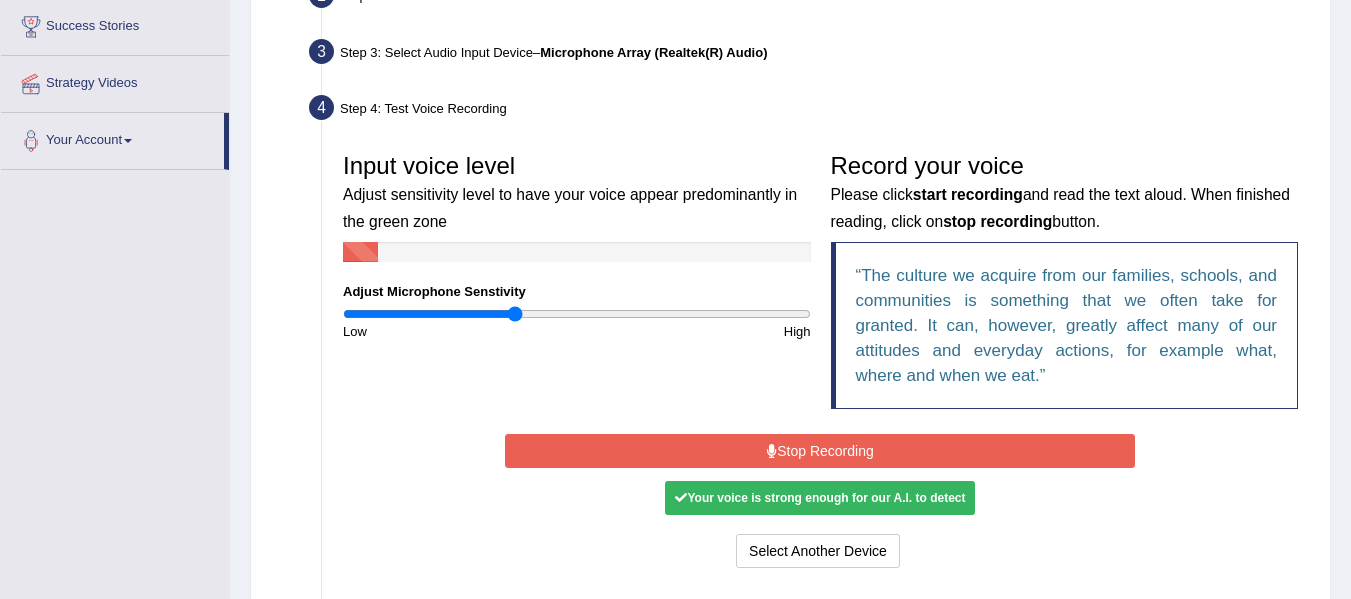 scroll, scrollTop: 480, scrollLeft: 0, axis: vertical 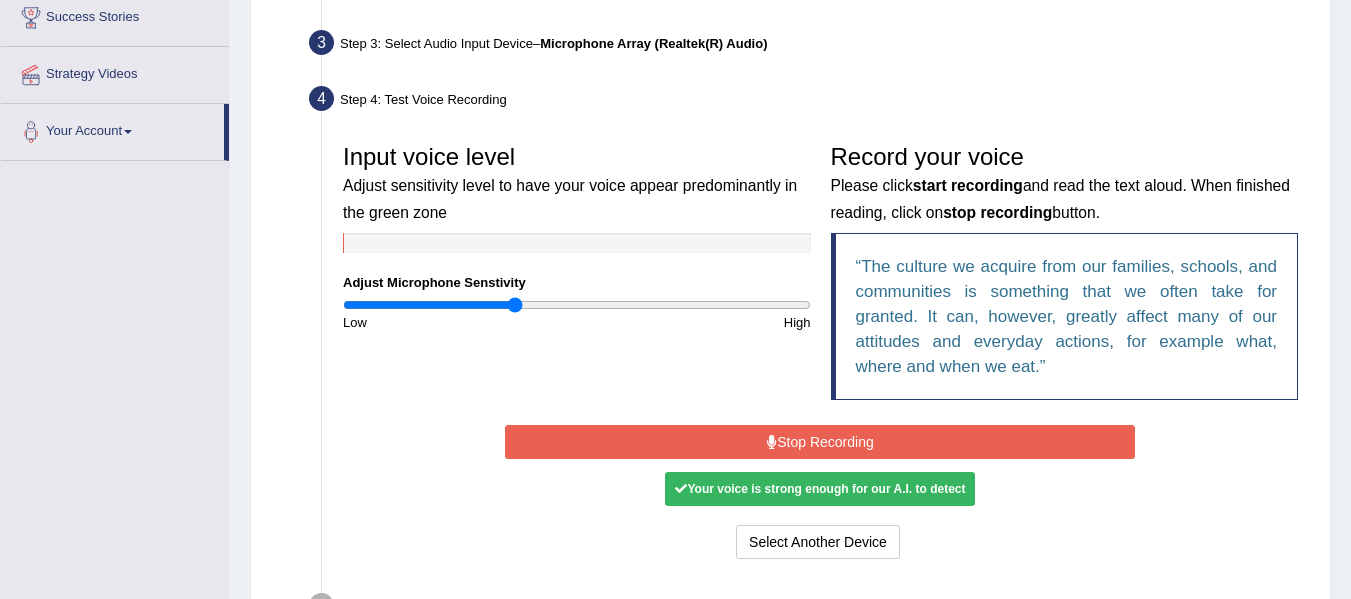 click on "Stop Recording" at bounding box center [820, 442] 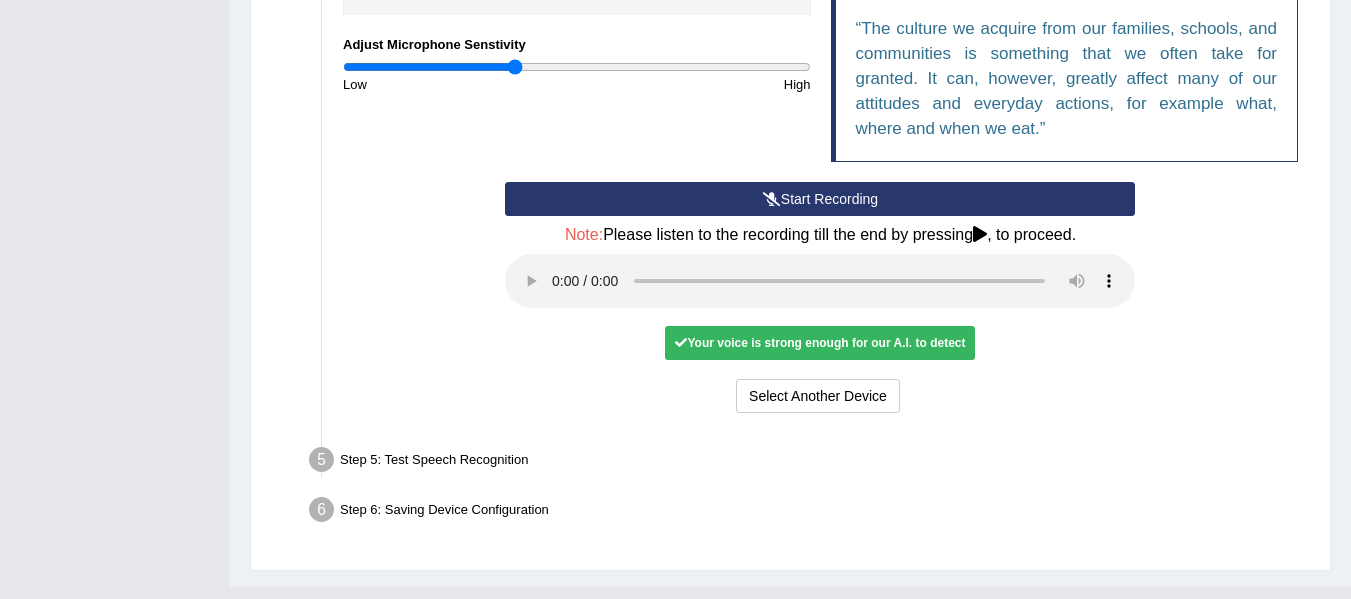 scroll, scrollTop: 730, scrollLeft: 0, axis: vertical 